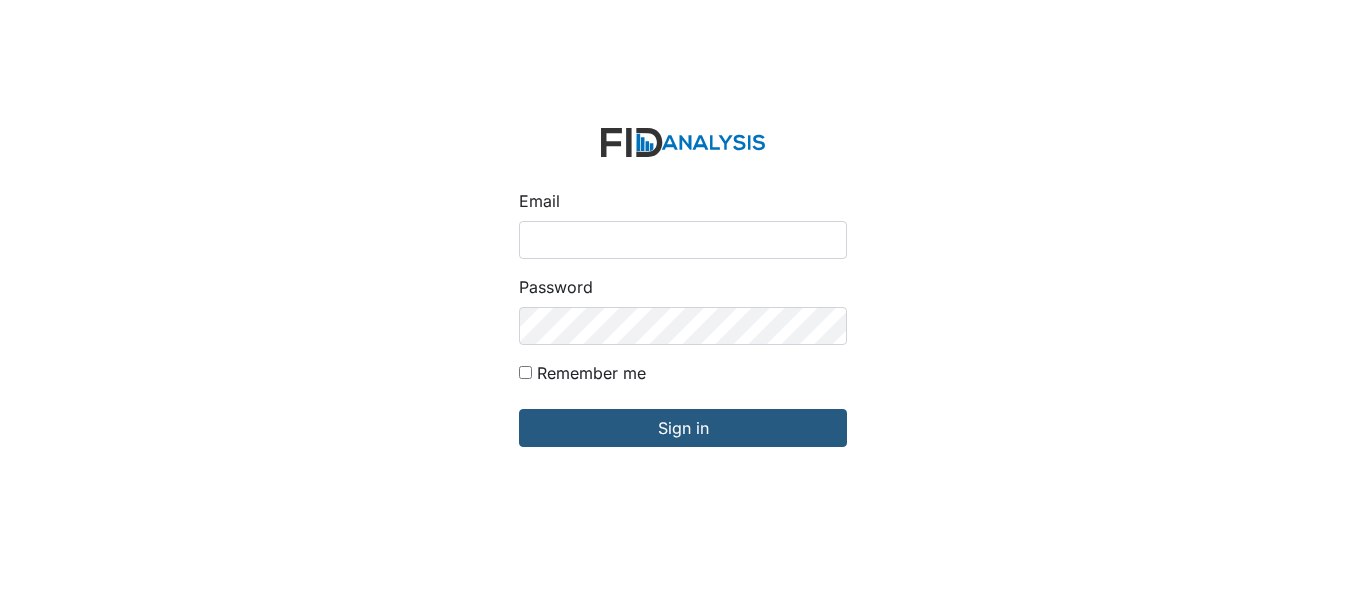 scroll, scrollTop: 0, scrollLeft: 0, axis: both 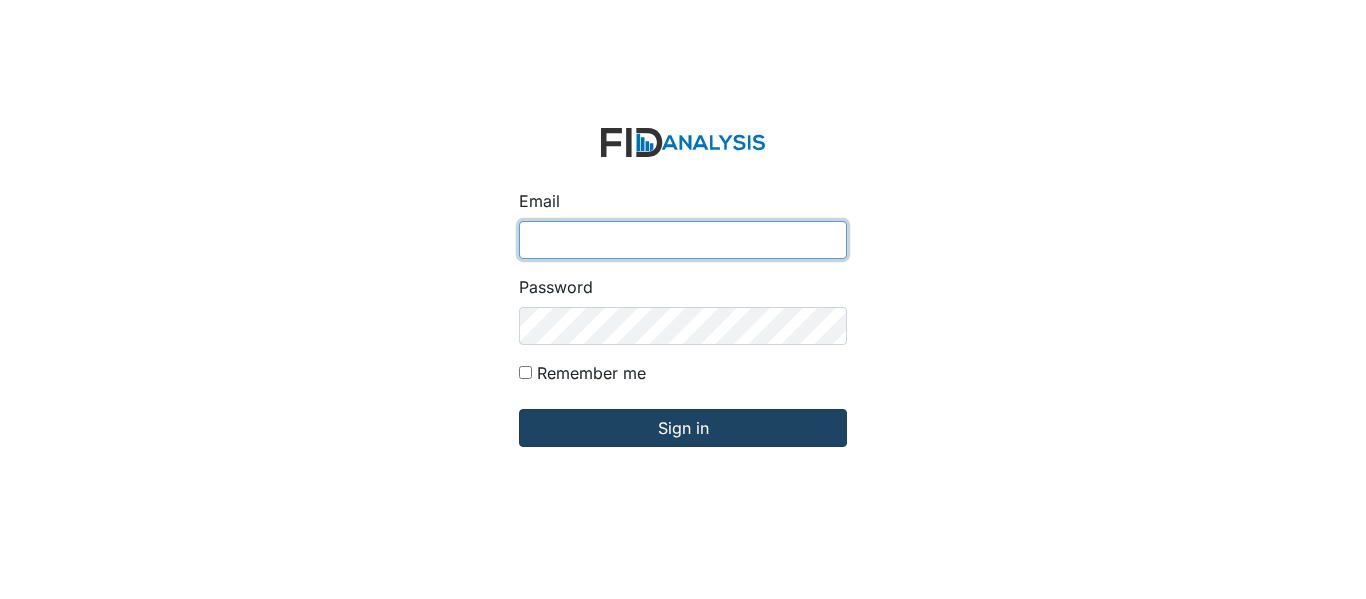 type on "[EMAIL_ADDRESS][PERSON_NAME][DOMAIN_NAME]" 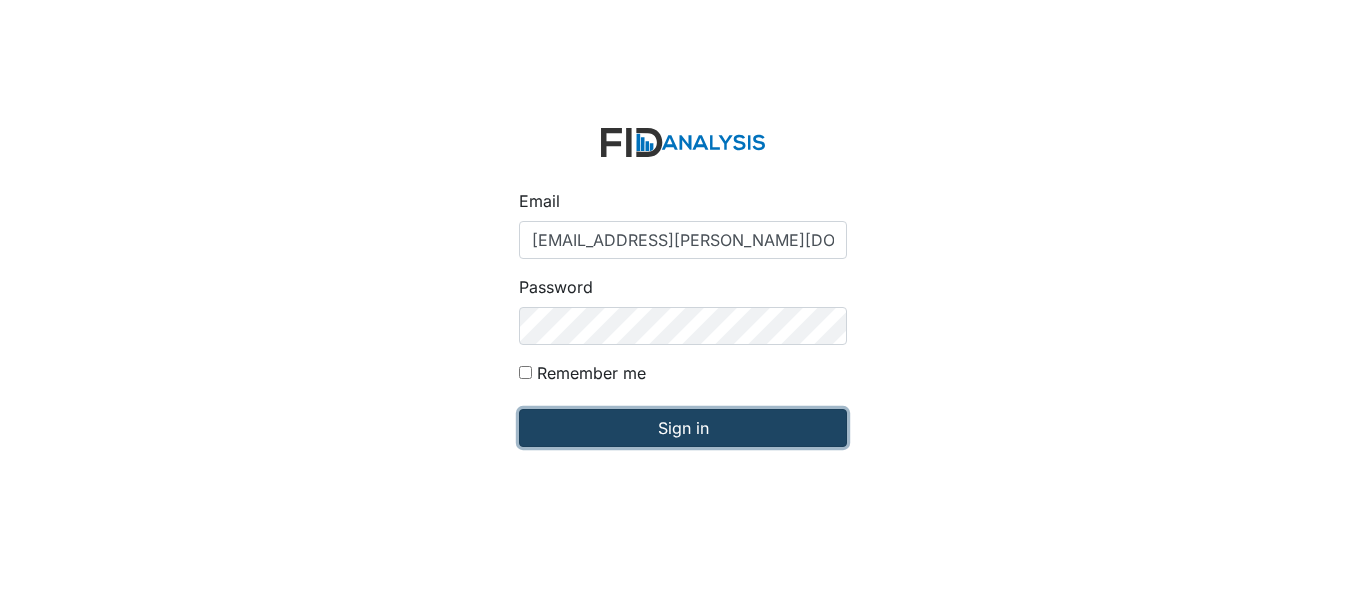 click on "Sign in" at bounding box center (683, 428) 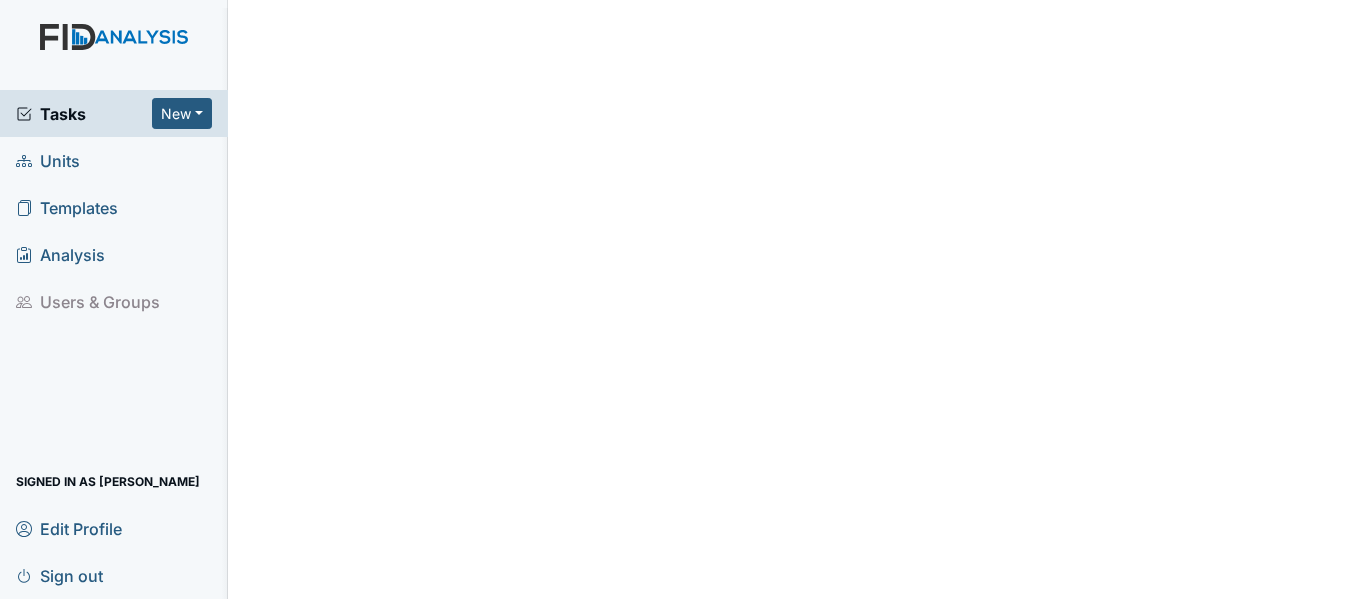 scroll, scrollTop: 0, scrollLeft: 0, axis: both 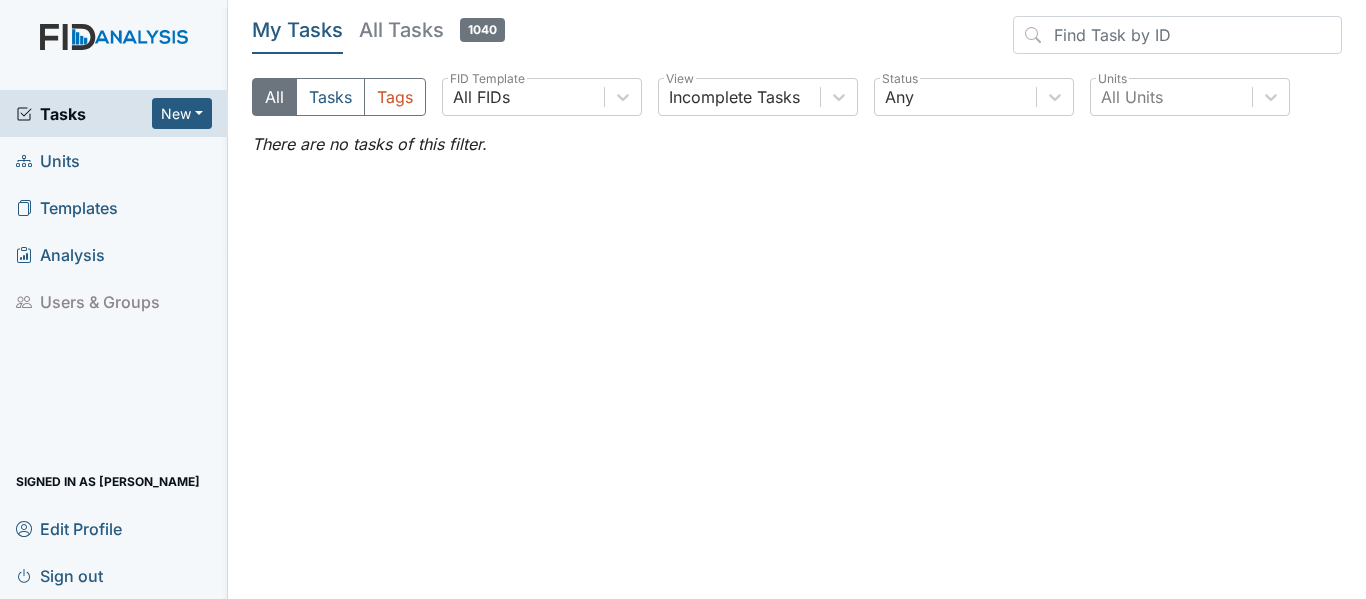 click on "Units" at bounding box center [114, 160] 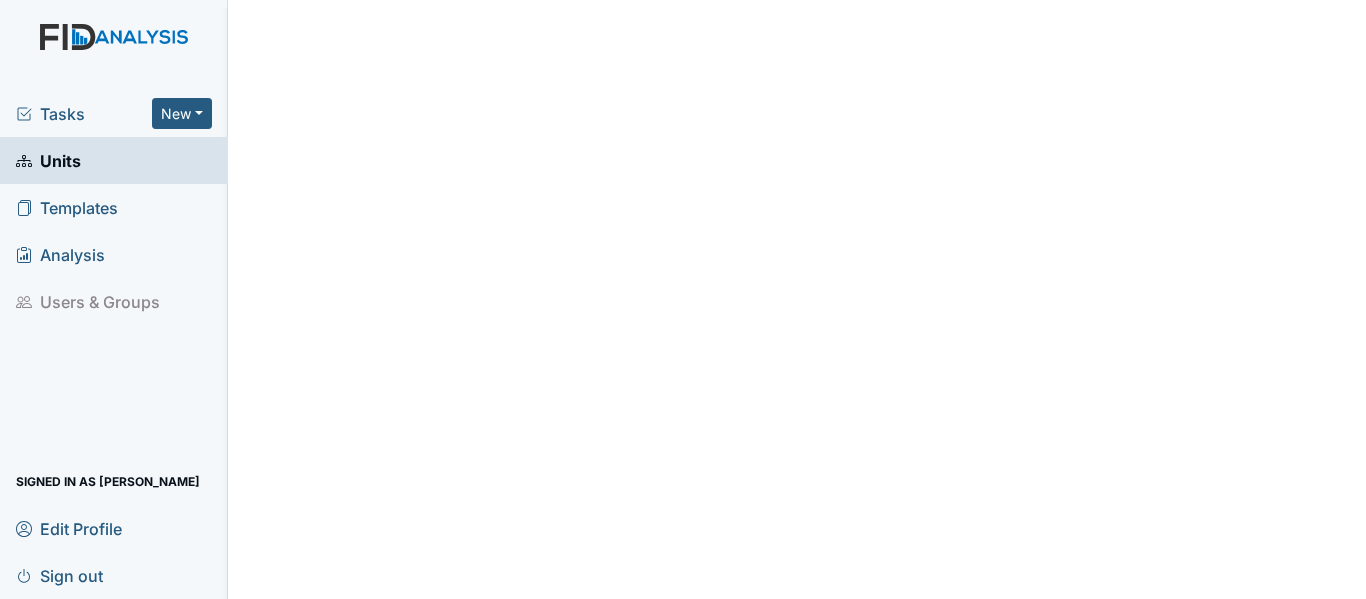 scroll, scrollTop: 0, scrollLeft: 0, axis: both 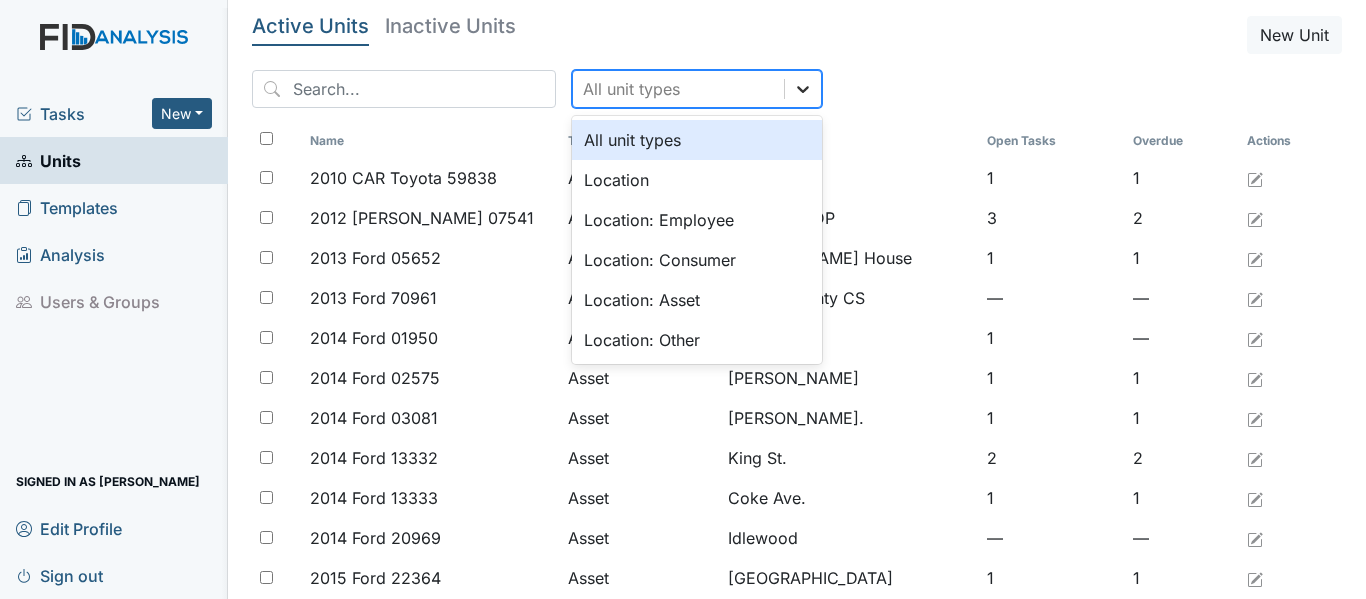 click 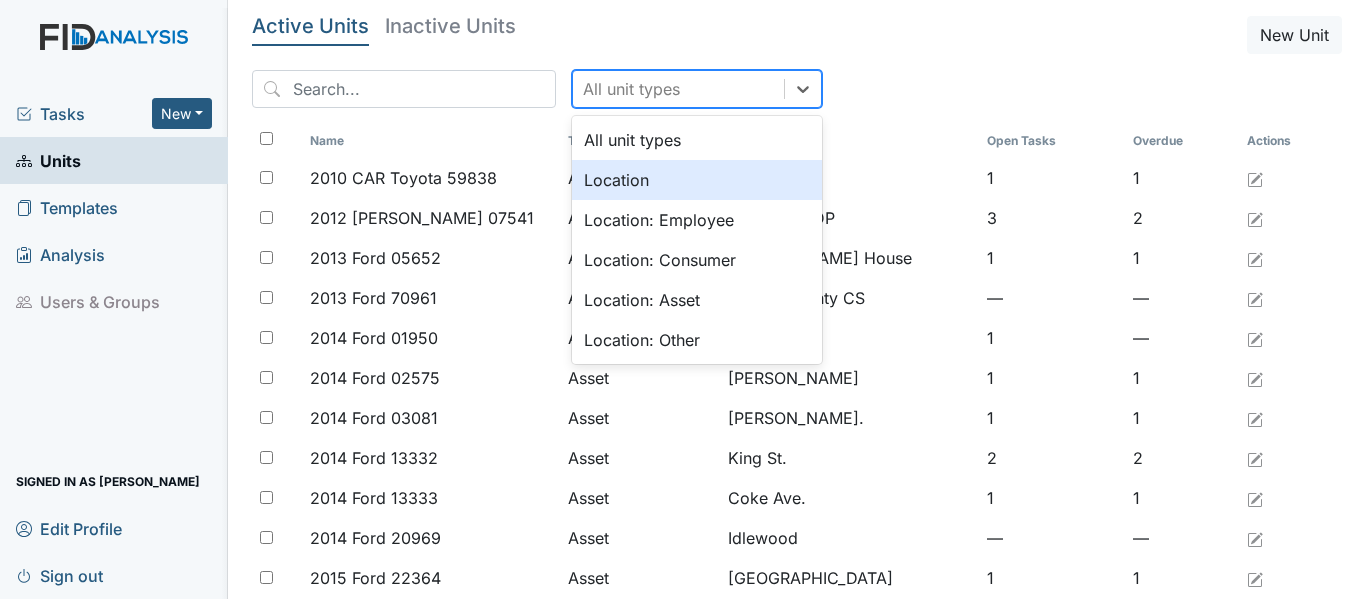 click on "Location" at bounding box center (697, 180) 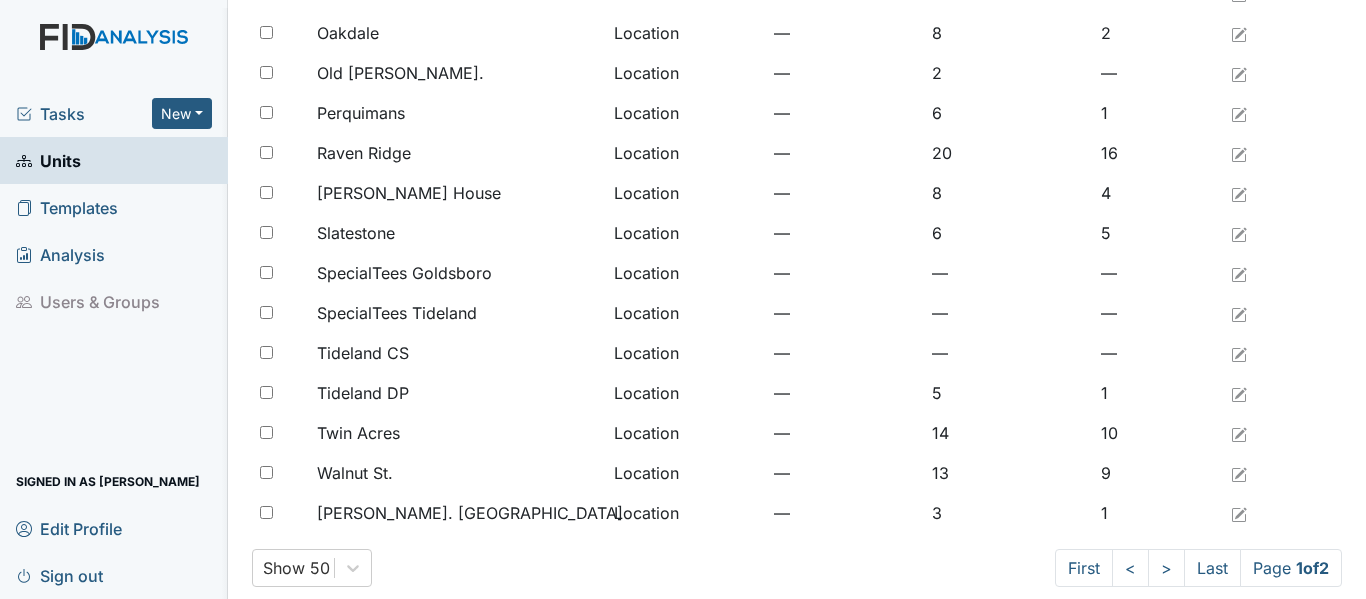scroll, scrollTop: 1645, scrollLeft: 0, axis: vertical 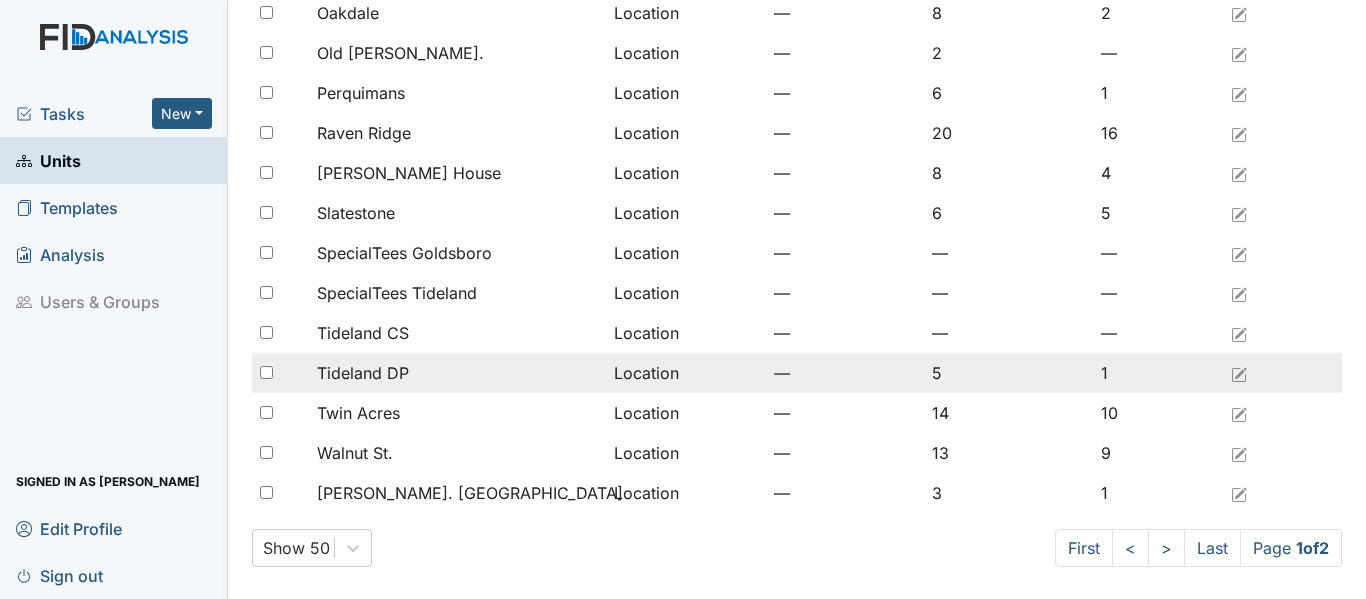 click on "Tideland DP" at bounding box center [363, 373] 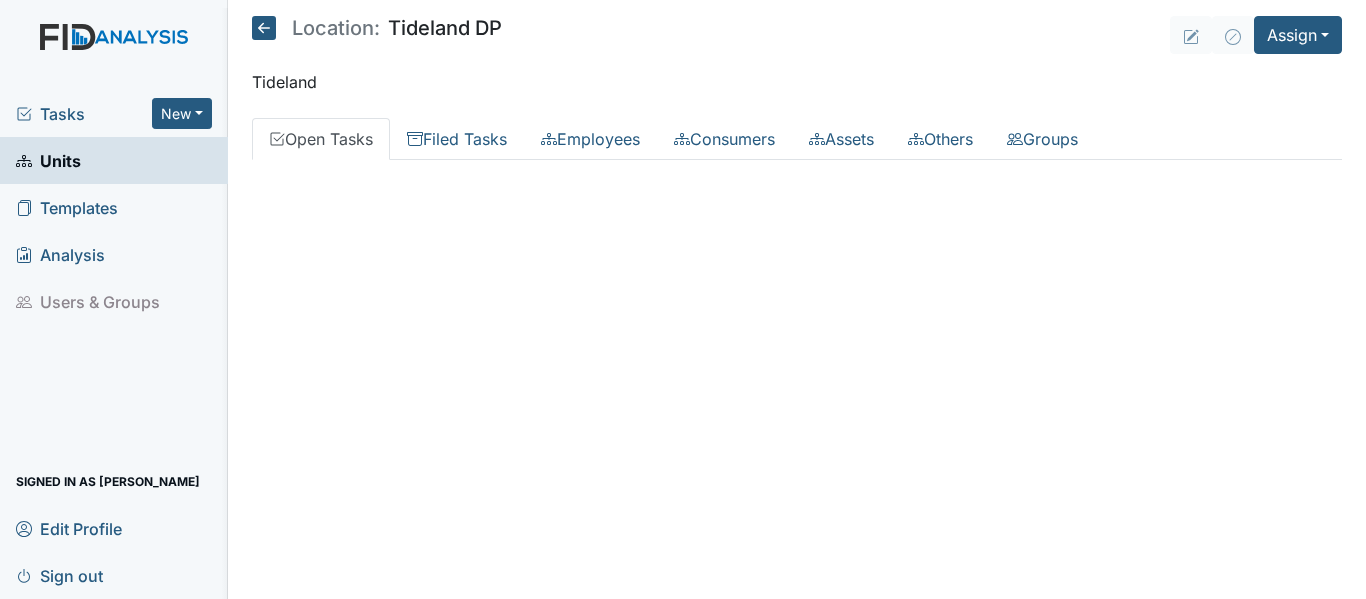 scroll, scrollTop: 0, scrollLeft: 0, axis: both 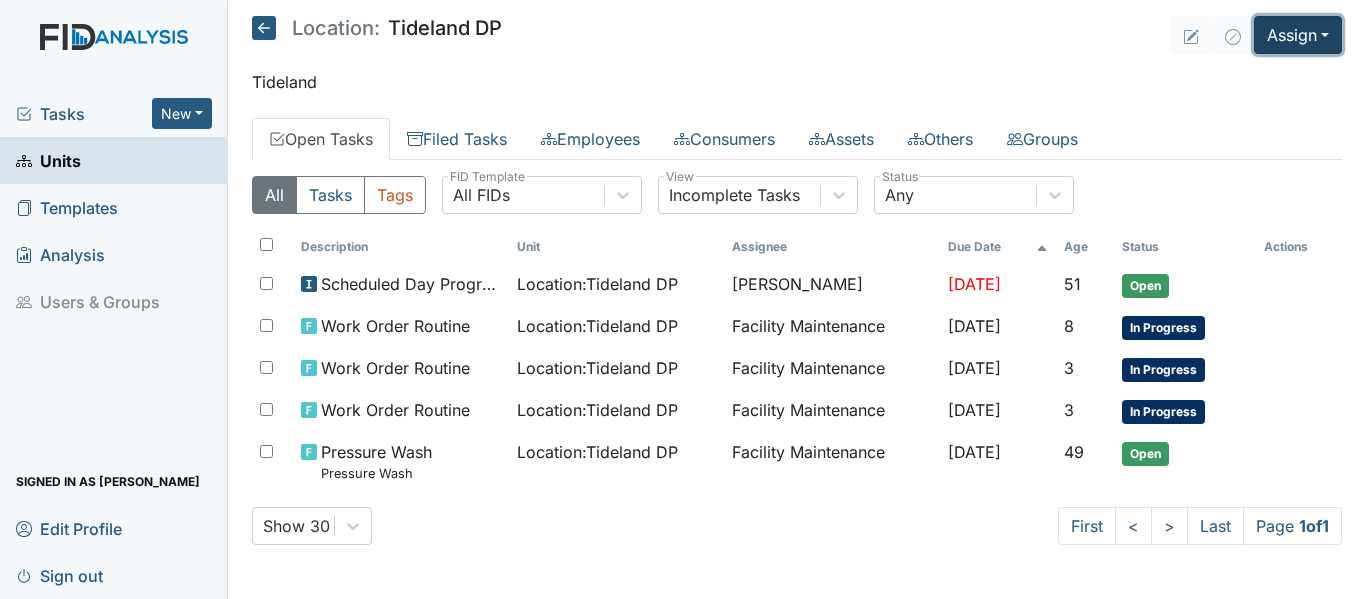 click on "Assign" at bounding box center (1298, 35) 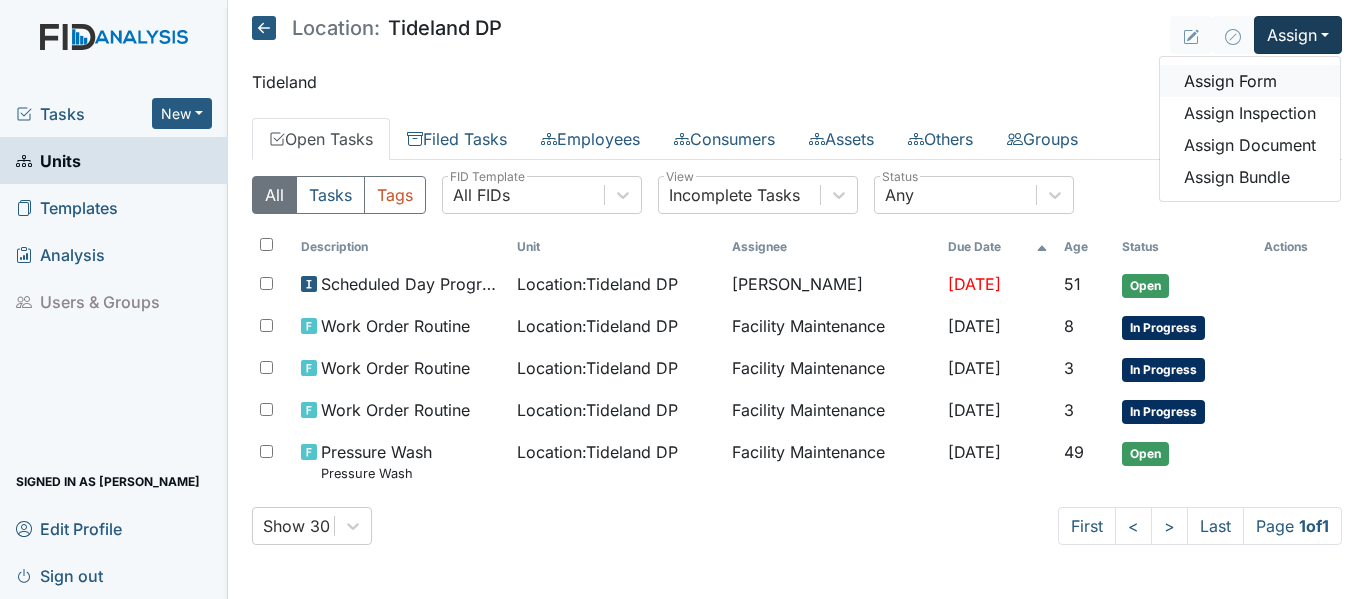 click on "Assign Form" at bounding box center [1250, 81] 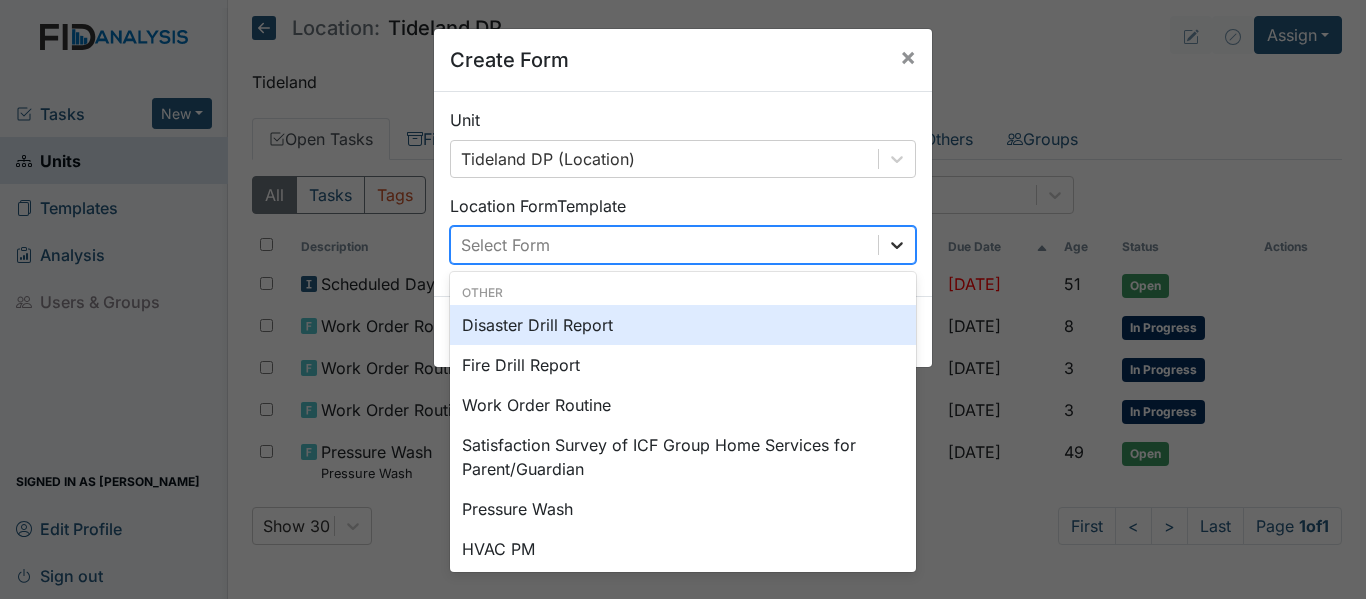 click 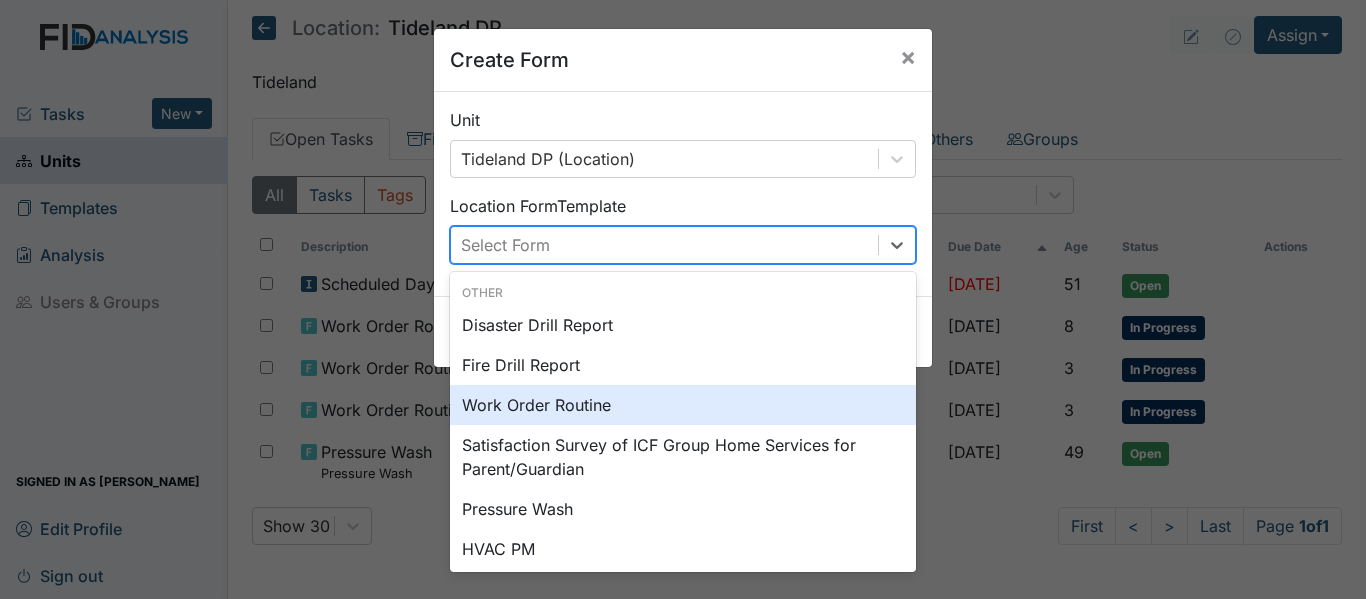 click on "Work Order Routine" at bounding box center [683, 405] 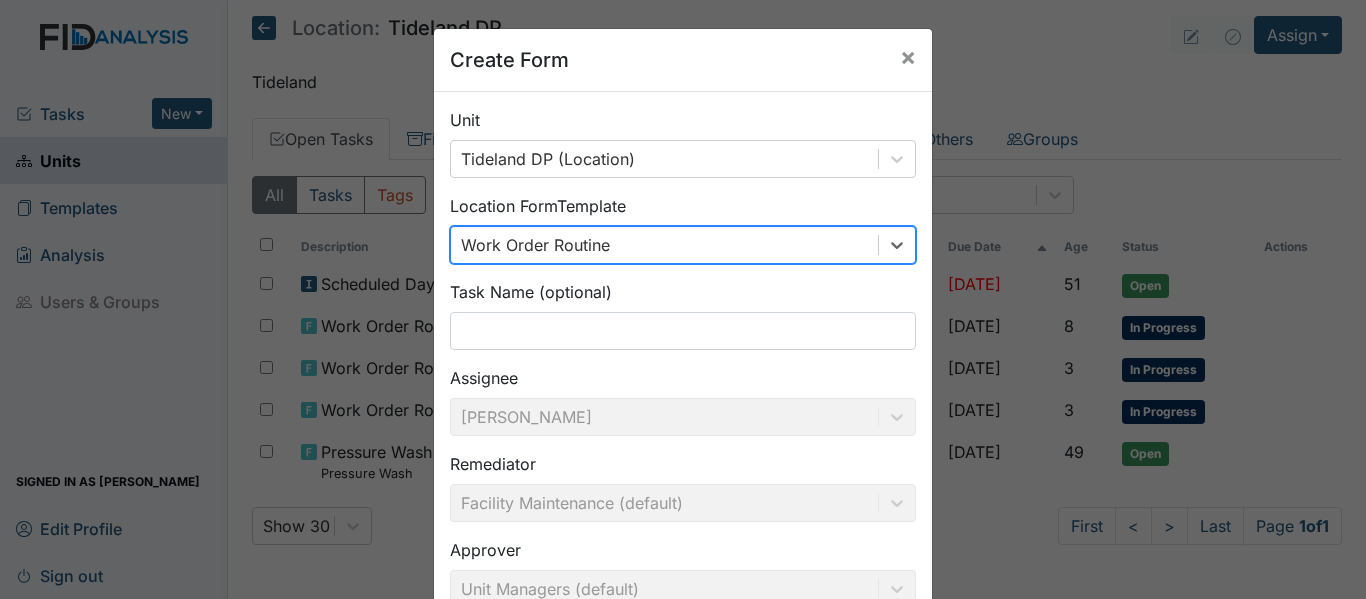 scroll, scrollTop: 227, scrollLeft: 0, axis: vertical 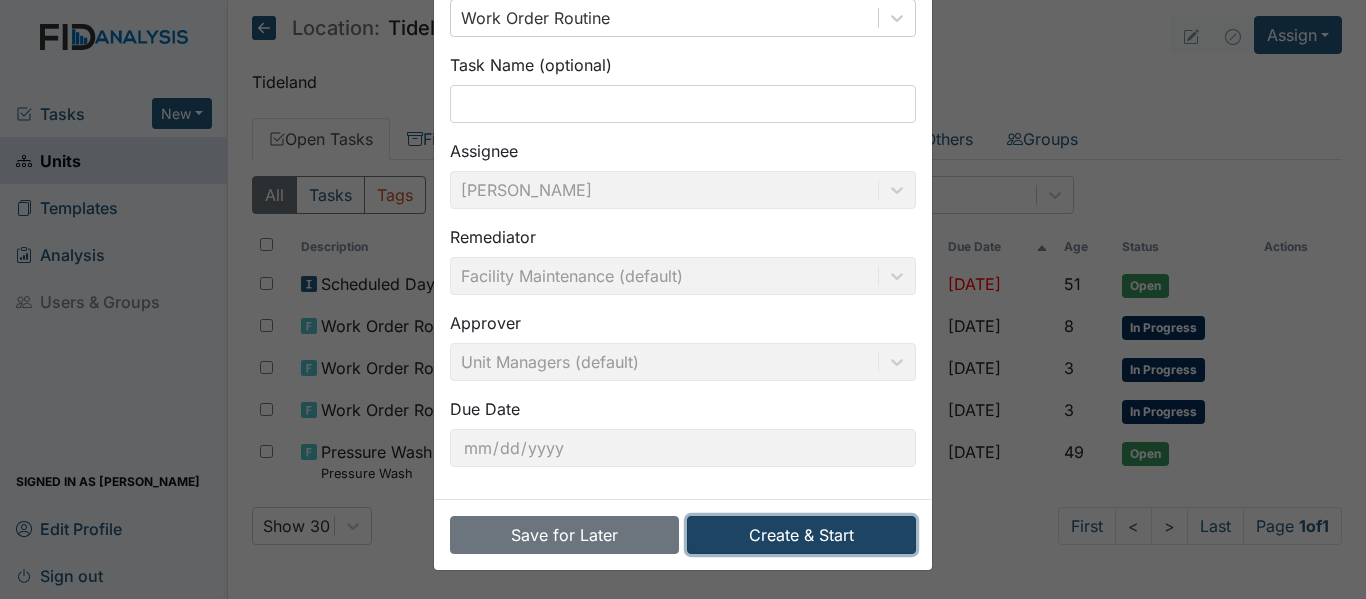 click on "Create & Start" at bounding box center [801, 535] 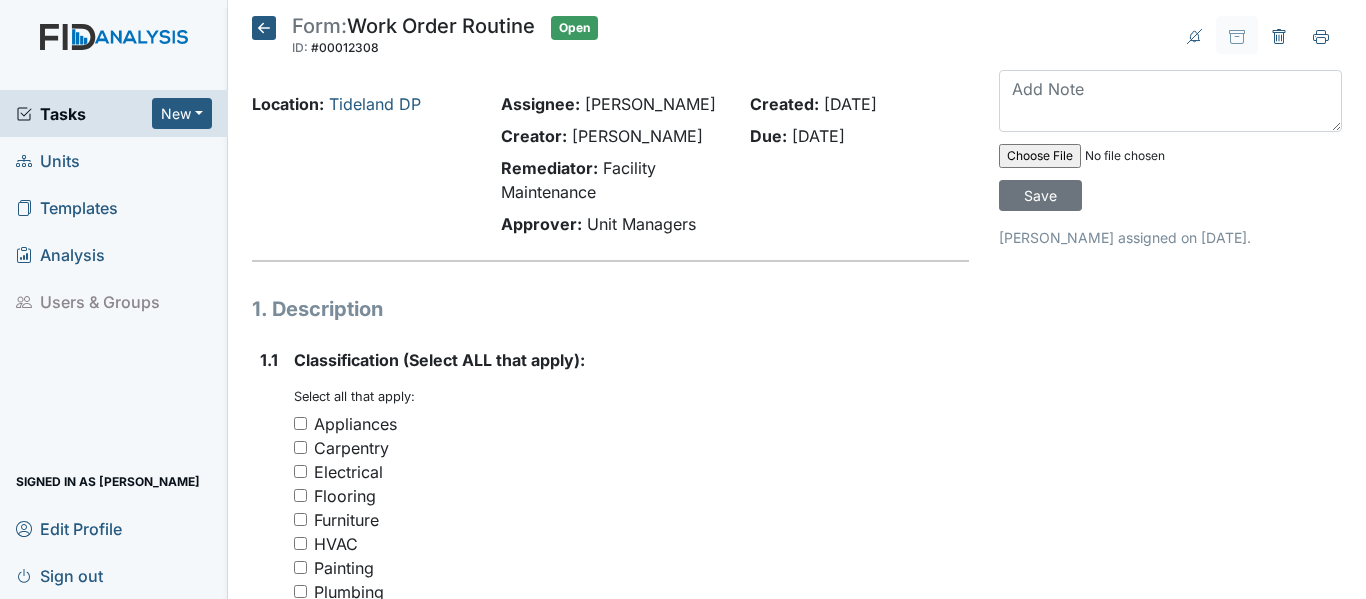scroll, scrollTop: 0, scrollLeft: 0, axis: both 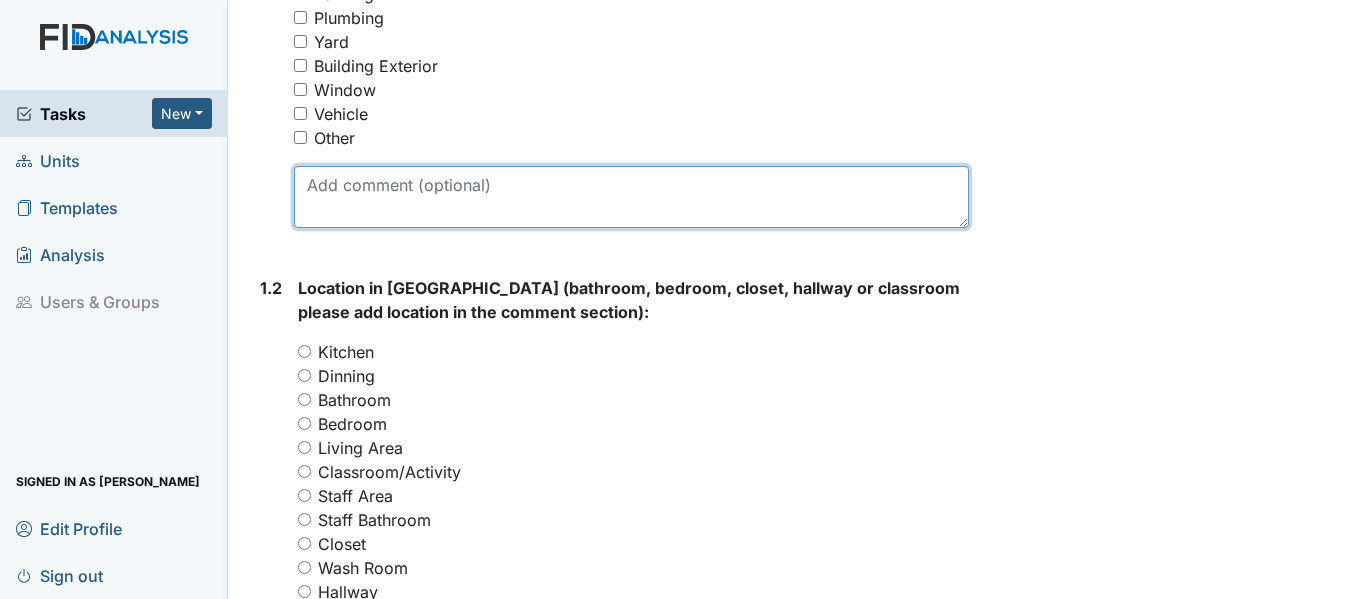 click at bounding box center (631, 197) 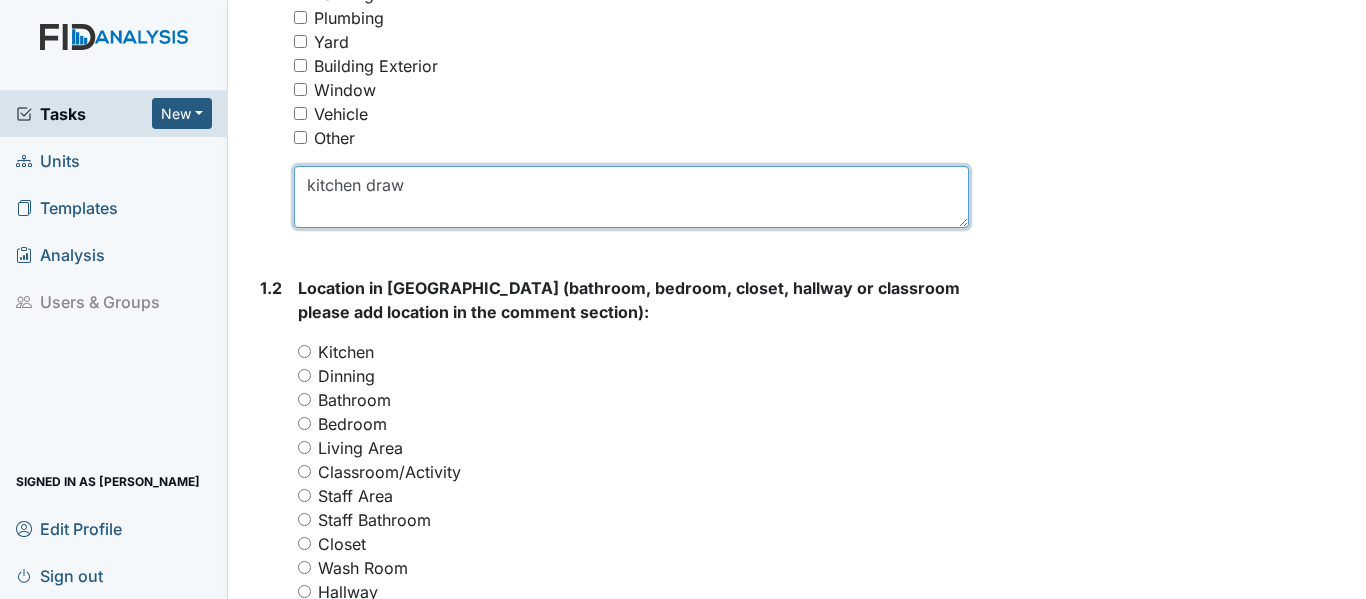 click on "kitchen draw" at bounding box center [631, 197] 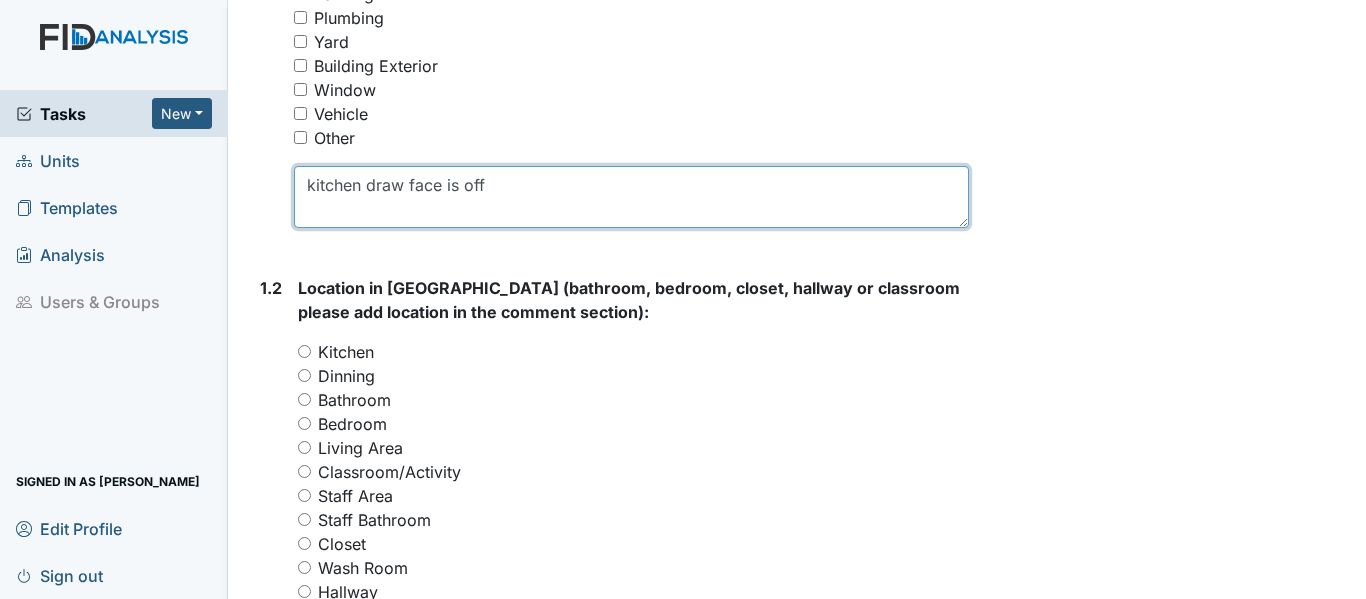 type on "kitchen draw face is off" 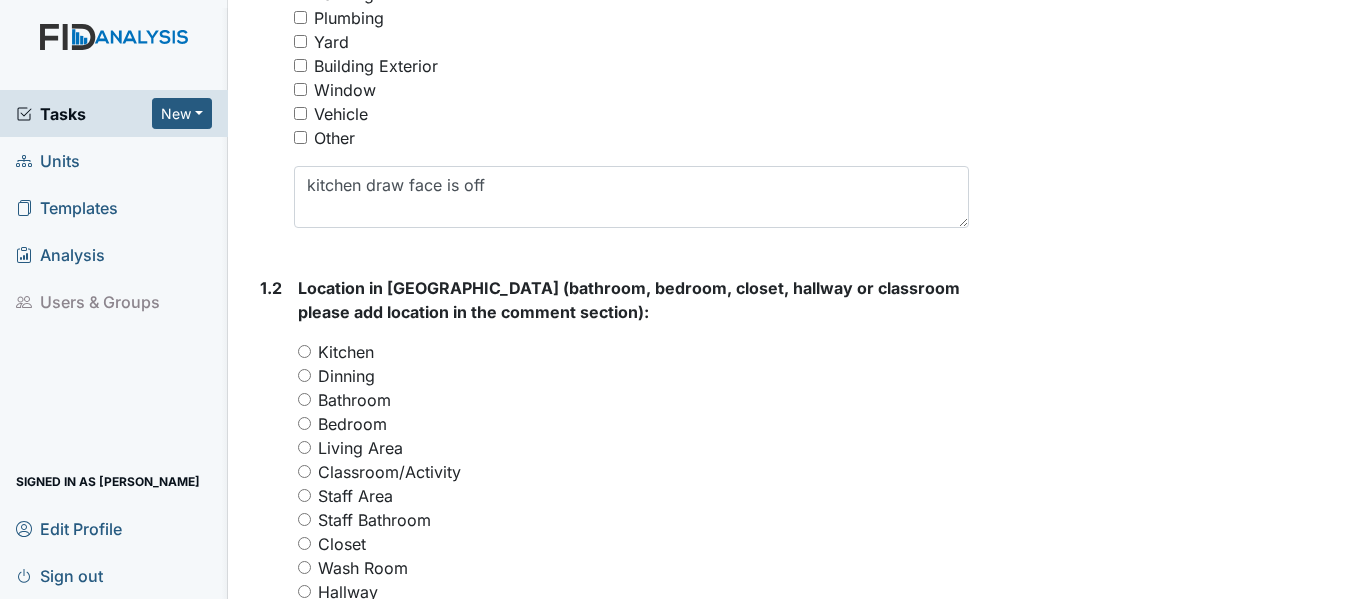 click on "Kitchen" at bounding box center (304, 351) 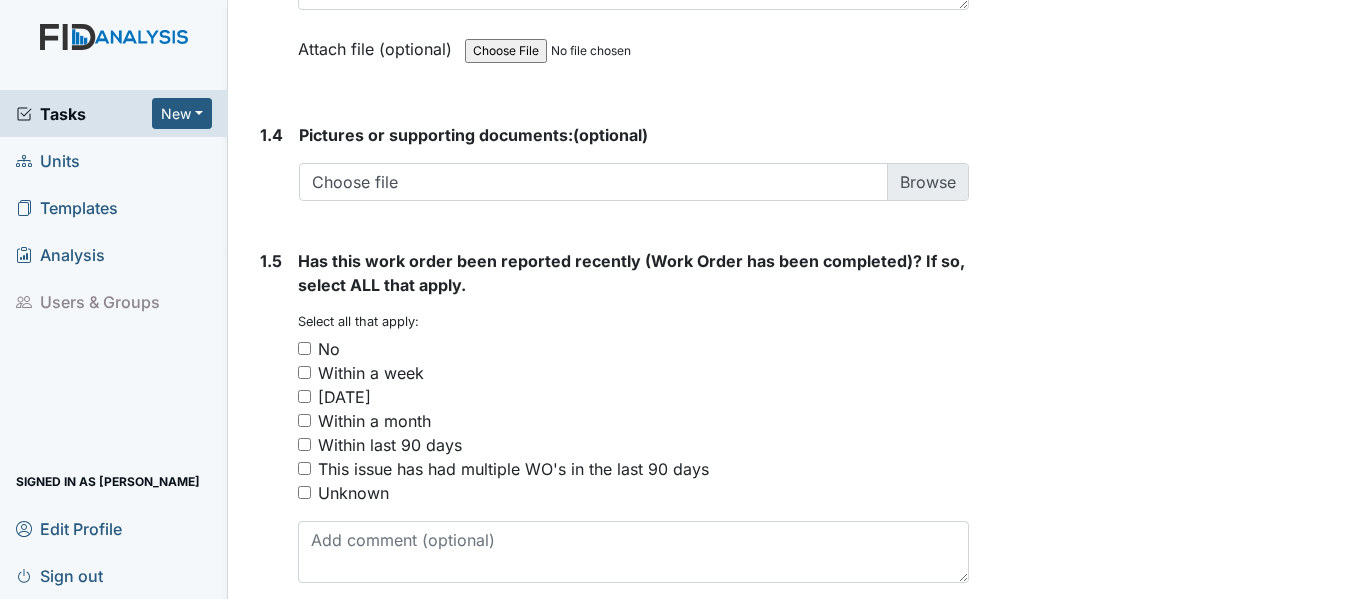 scroll, scrollTop: 1481, scrollLeft: 0, axis: vertical 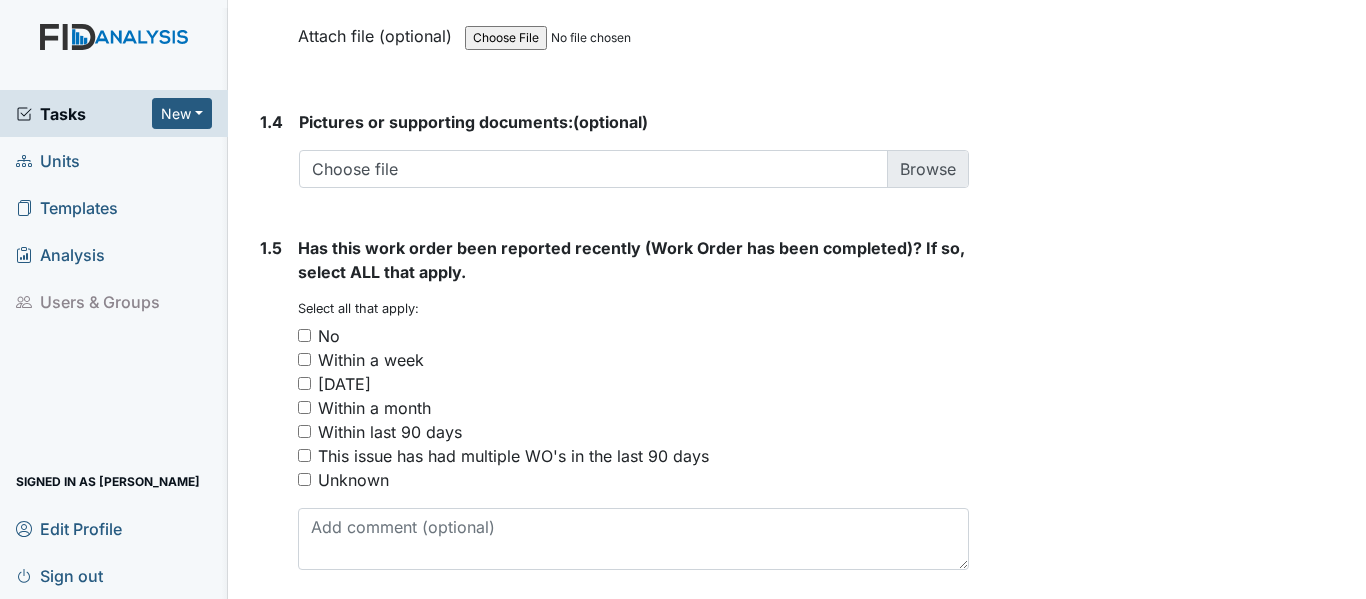 click on "No" at bounding box center [304, 335] 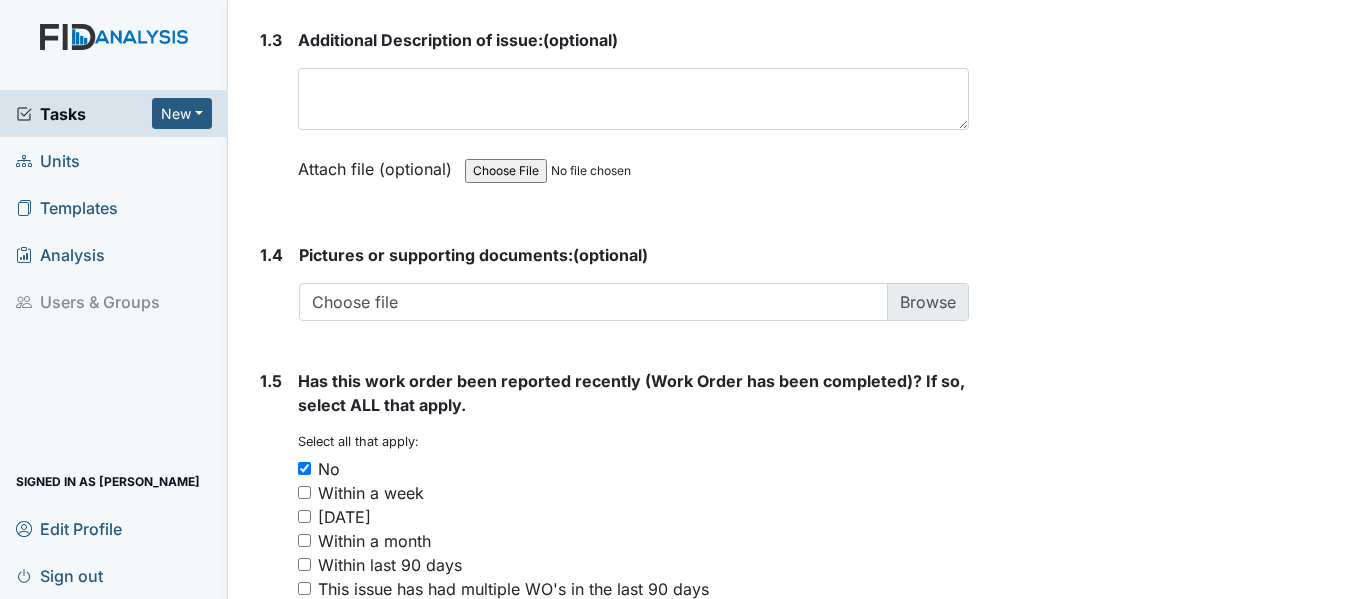 scroll, scrollTop: 1321, scrollLeft: 0, axis: vertical 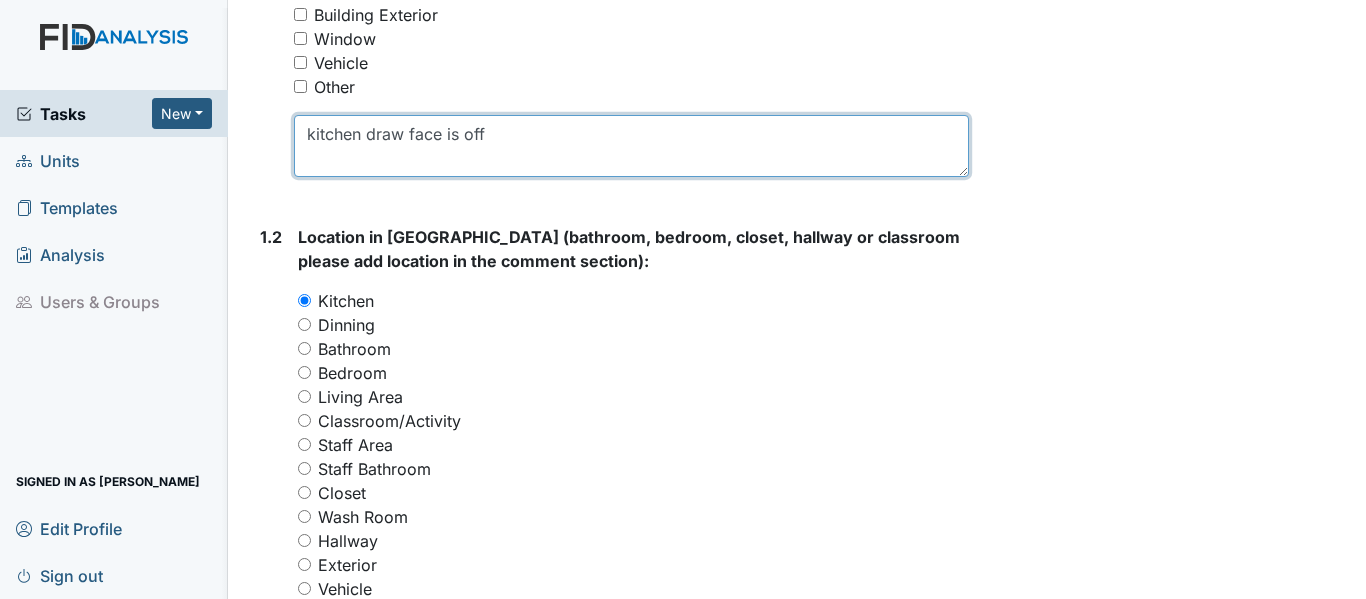 click on "kitchen draw face is off" at bounding box center [631, 146] 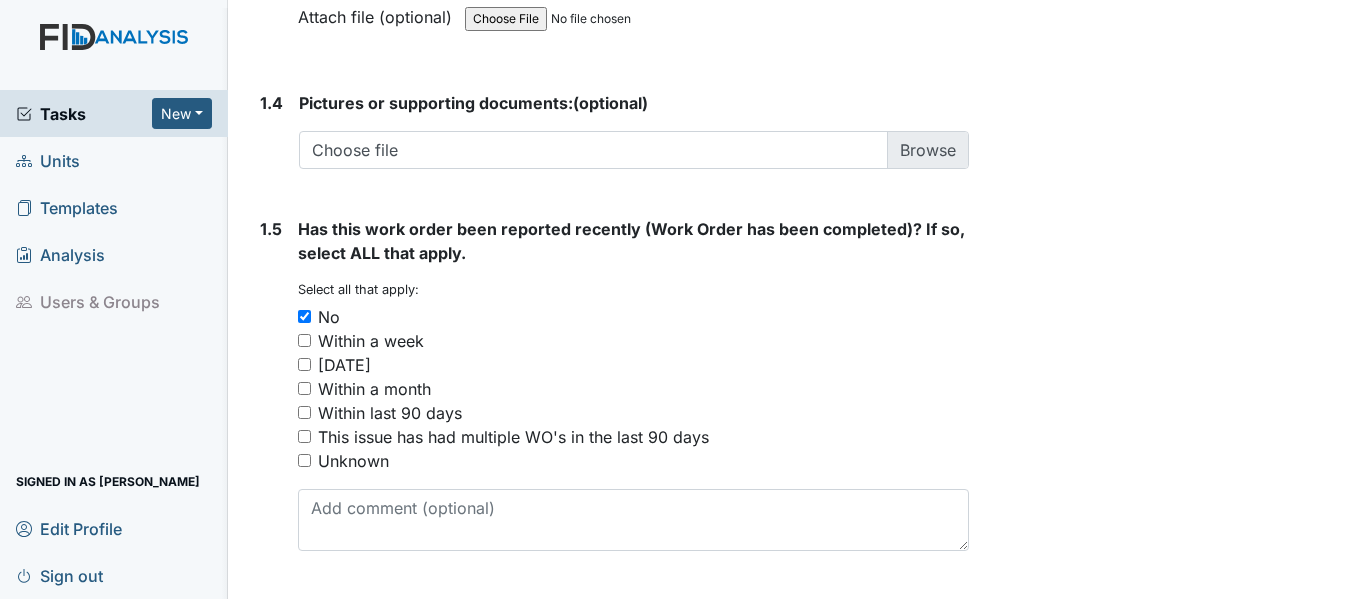 scroll, scrollTop: 1602, scrollLeft: 0, axis: vertical 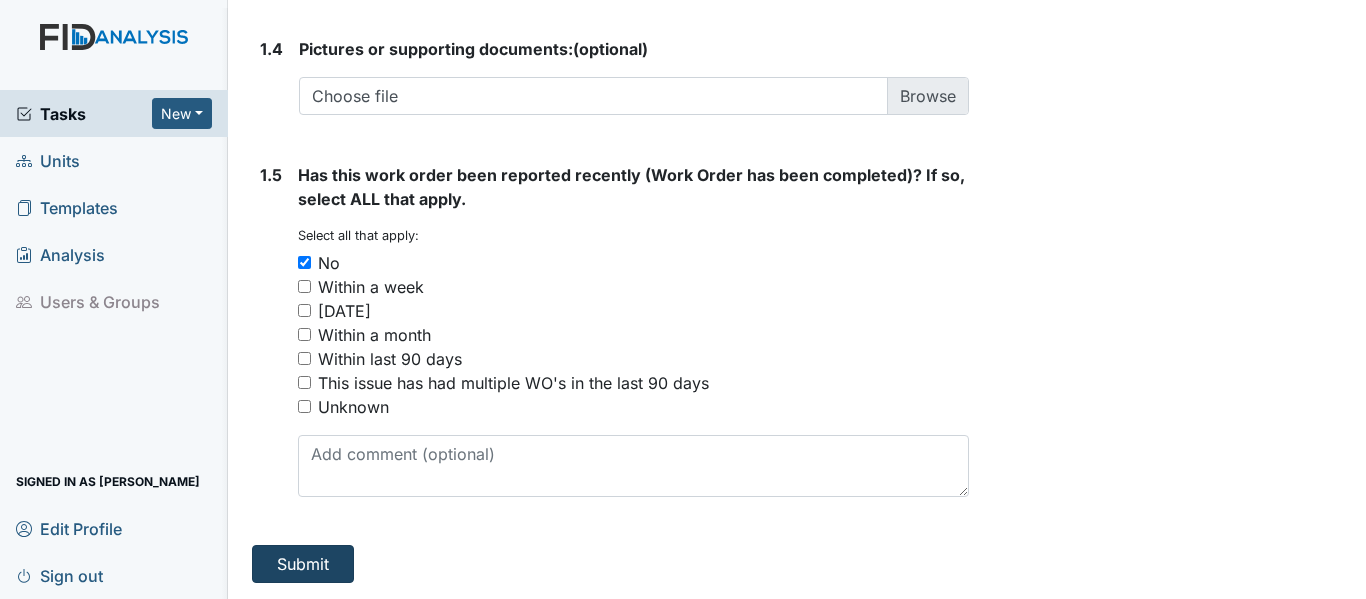 type on "kitchen draw face is off and door knob loose going into the bay area" 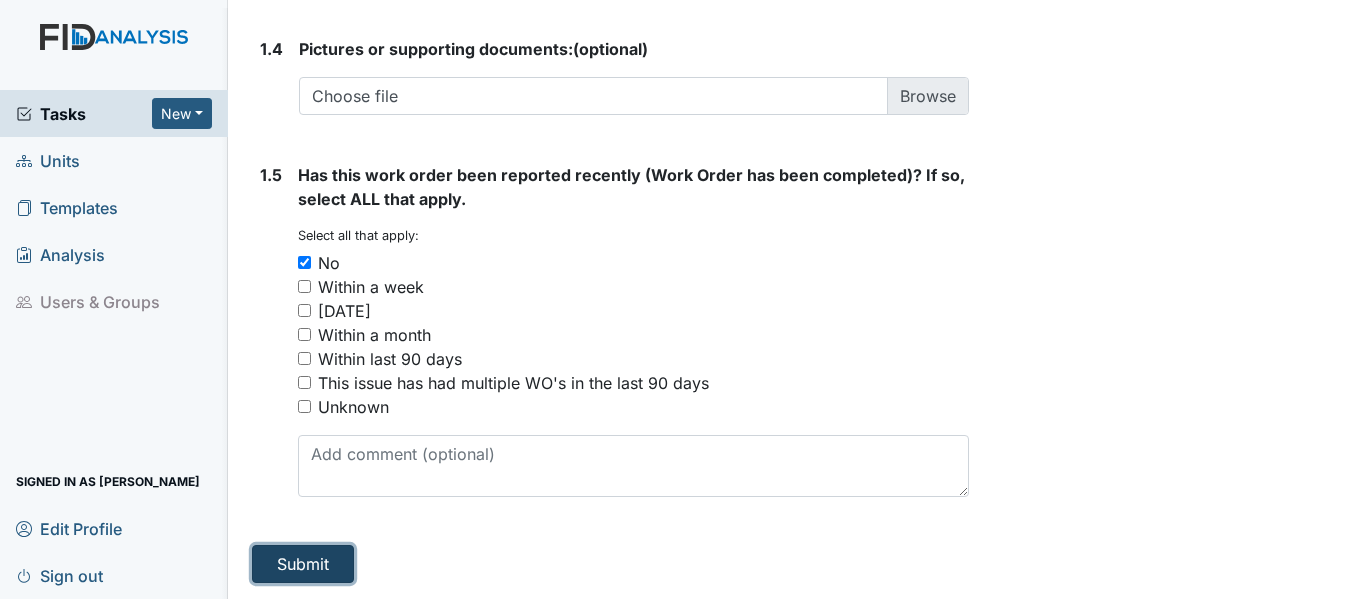 click on "Submit" at bounding box center [303, 564] 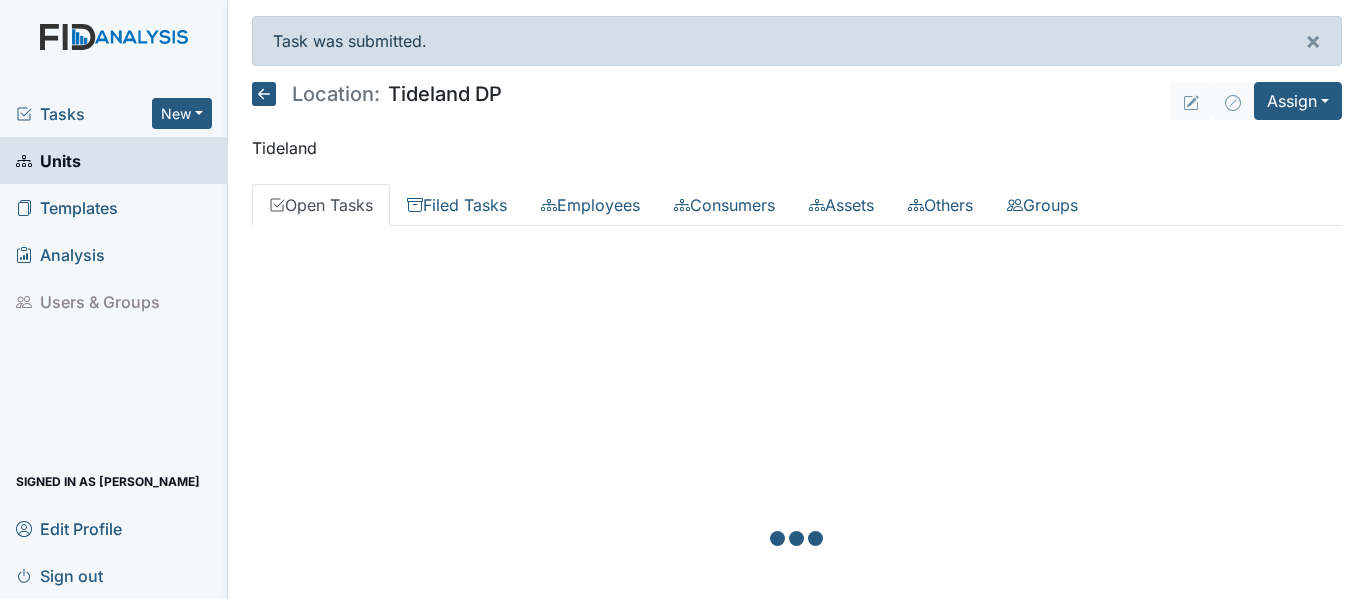 scroll, scrollTop: 0, scrollLeft: 0, axis: both 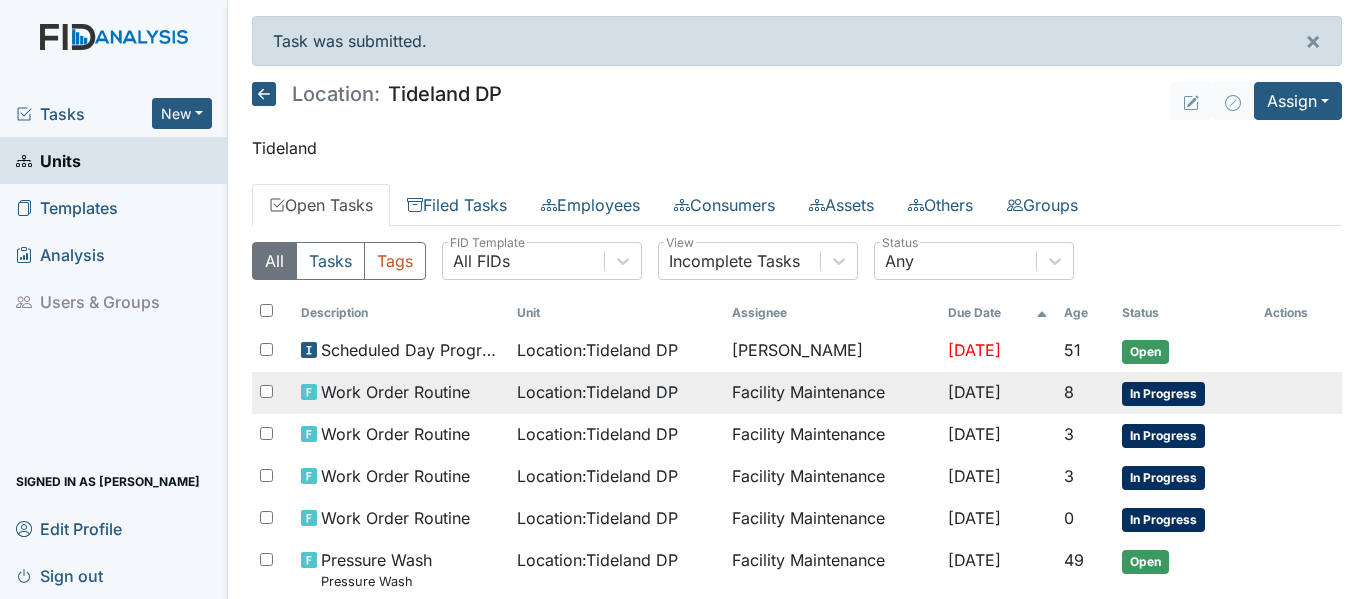 click on "In Progress" at bounding box center (1163, 394) 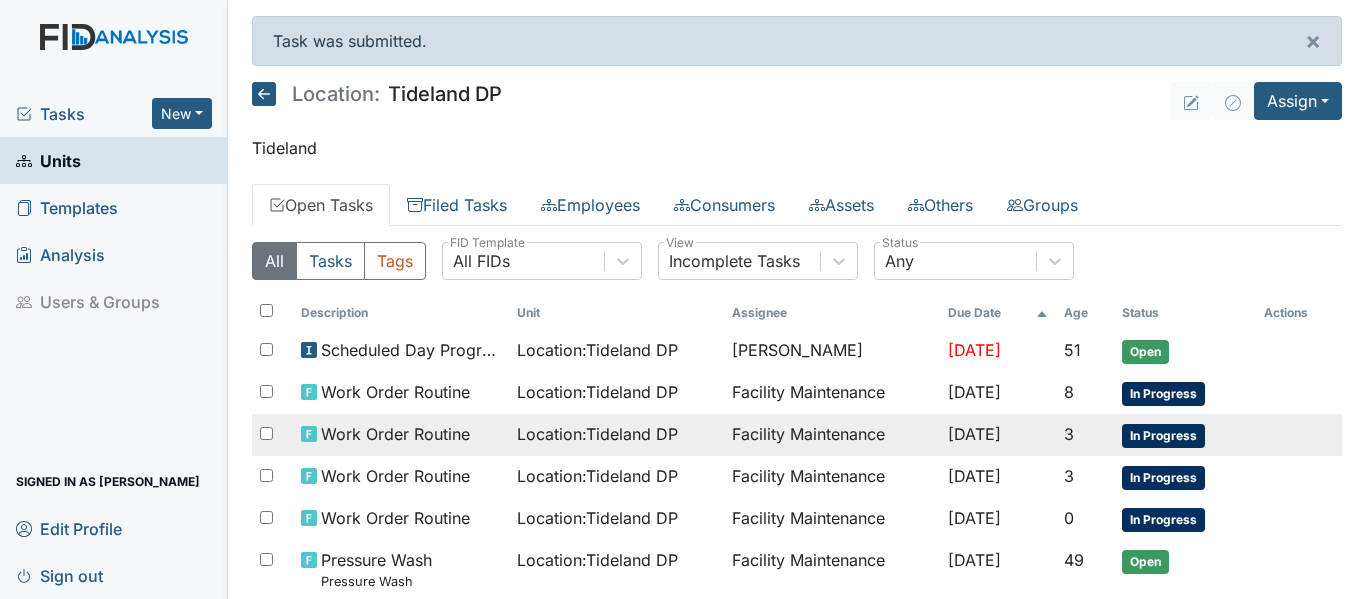 click on "In Progress" at bounding box center (1163, 436) 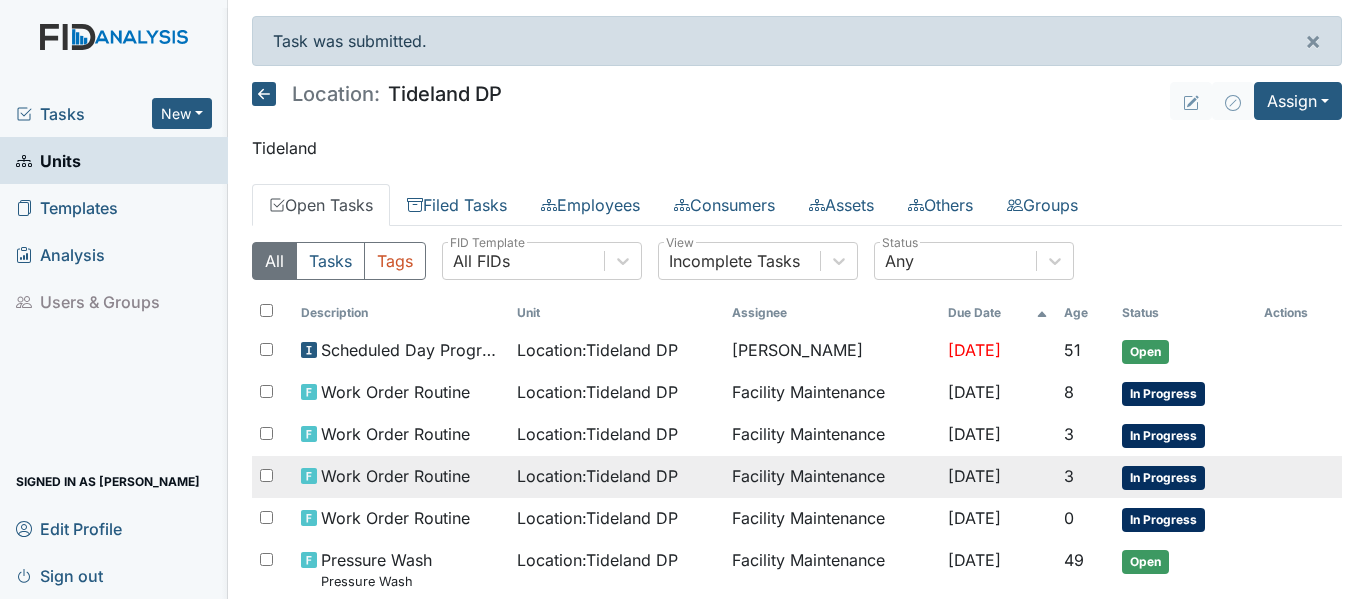 click on "In Progress" at bounding box center (1163, 478) 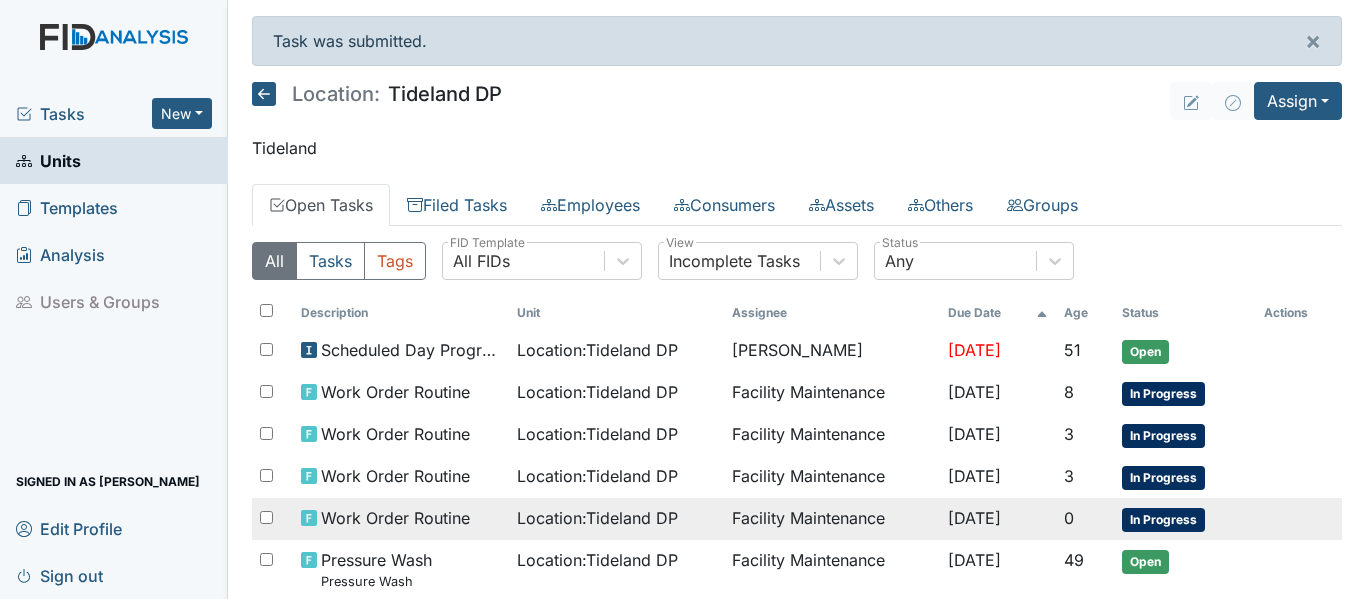 click on "In Progress" at bounding box center [1163, 520] 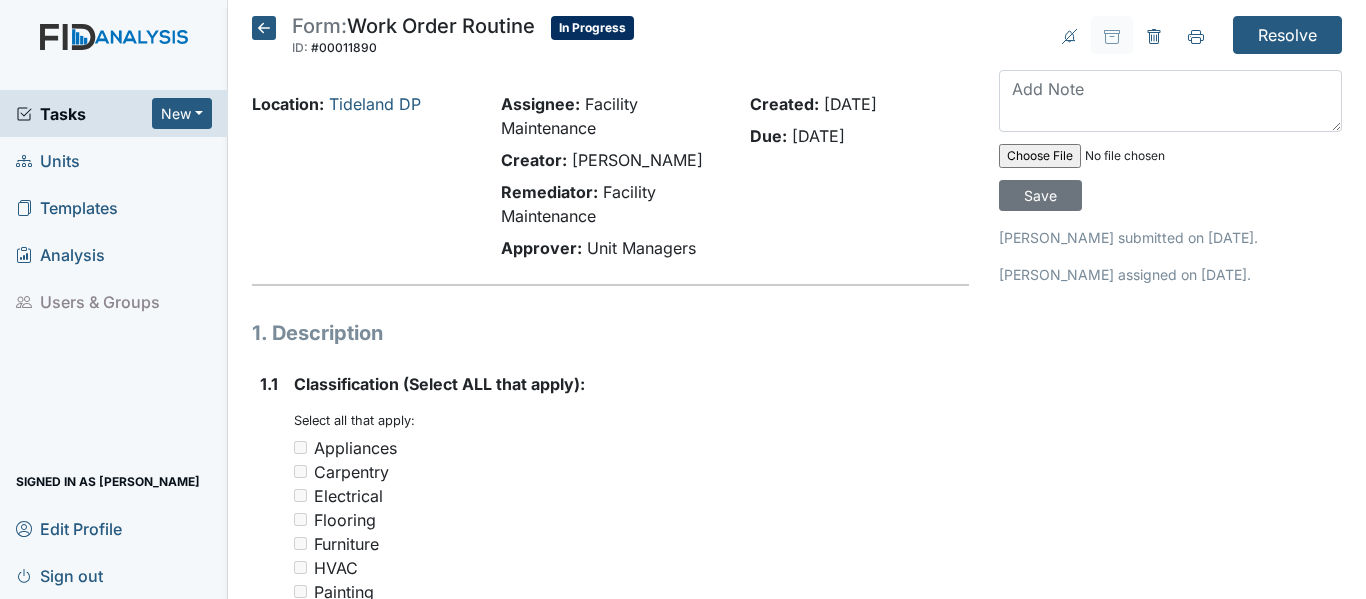 scroll, scrollTop: 0, scrollLeft: 0, axis: both 